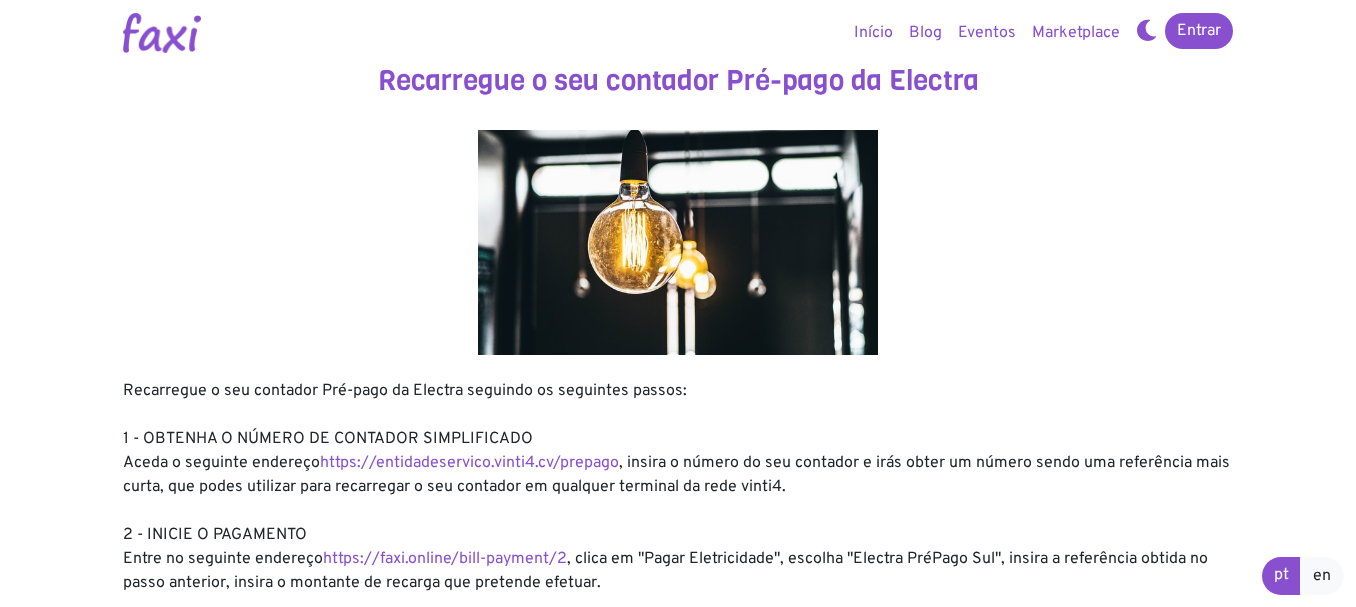 scroll, scrollTop: 0, scrollLeft: 0, axis: both 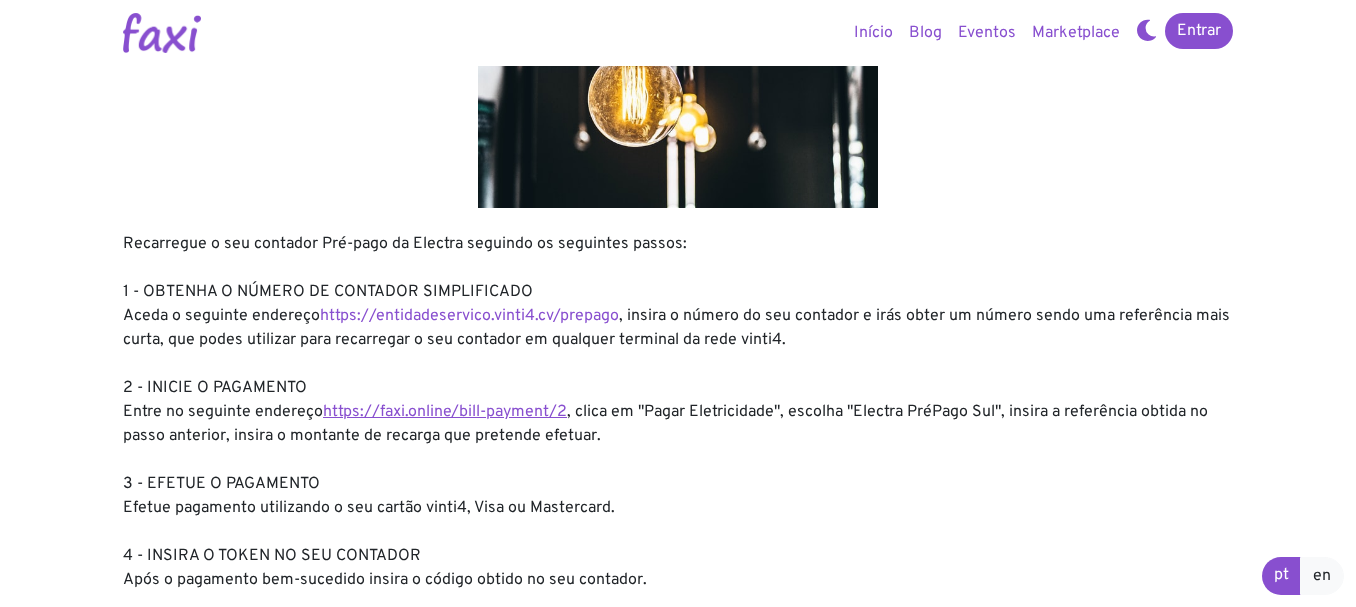click on "https://faxi.online/bill-payment/2" at bounding box center (445, 412) 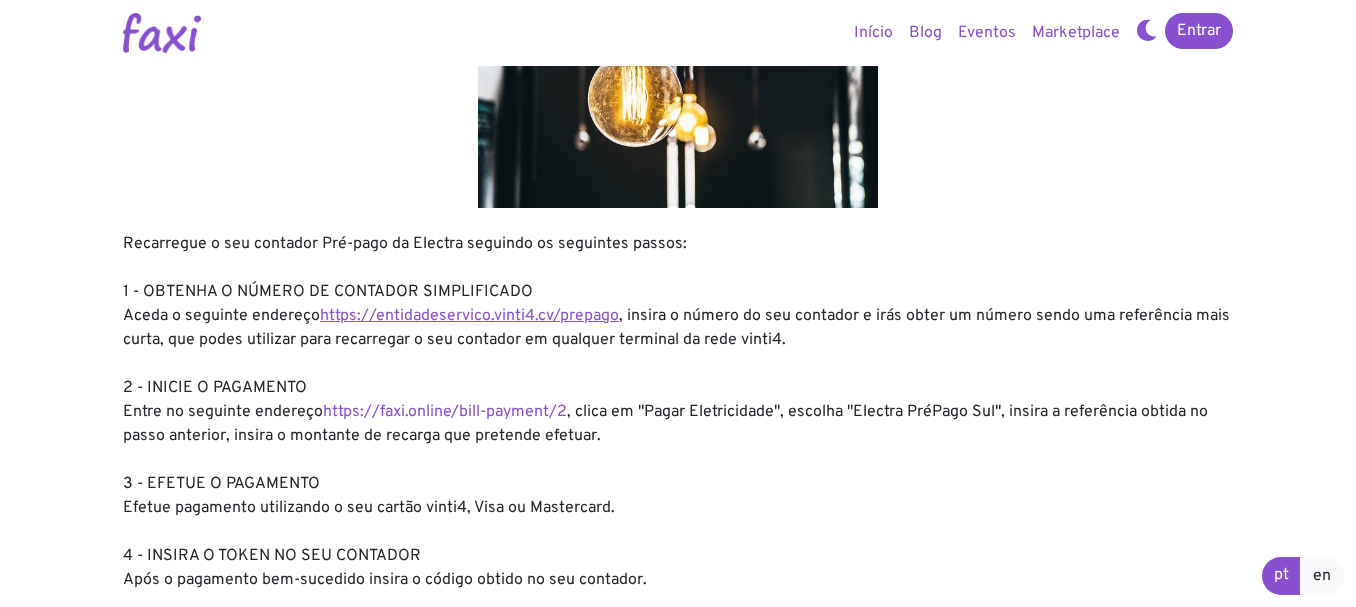 click on "https://entidadeservico.vinti4.cv/prepago" at bounding box center (469, 316) 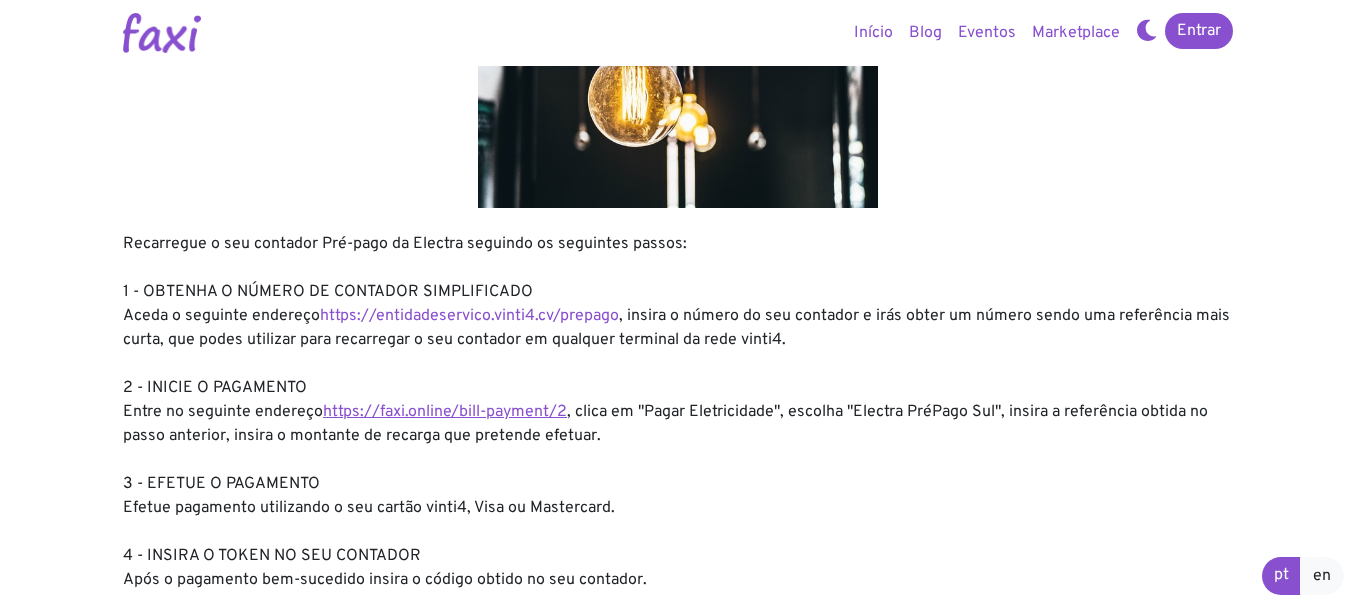 click on "https://faxi.online/bill-payment/2" at bounding box center [445, 412] 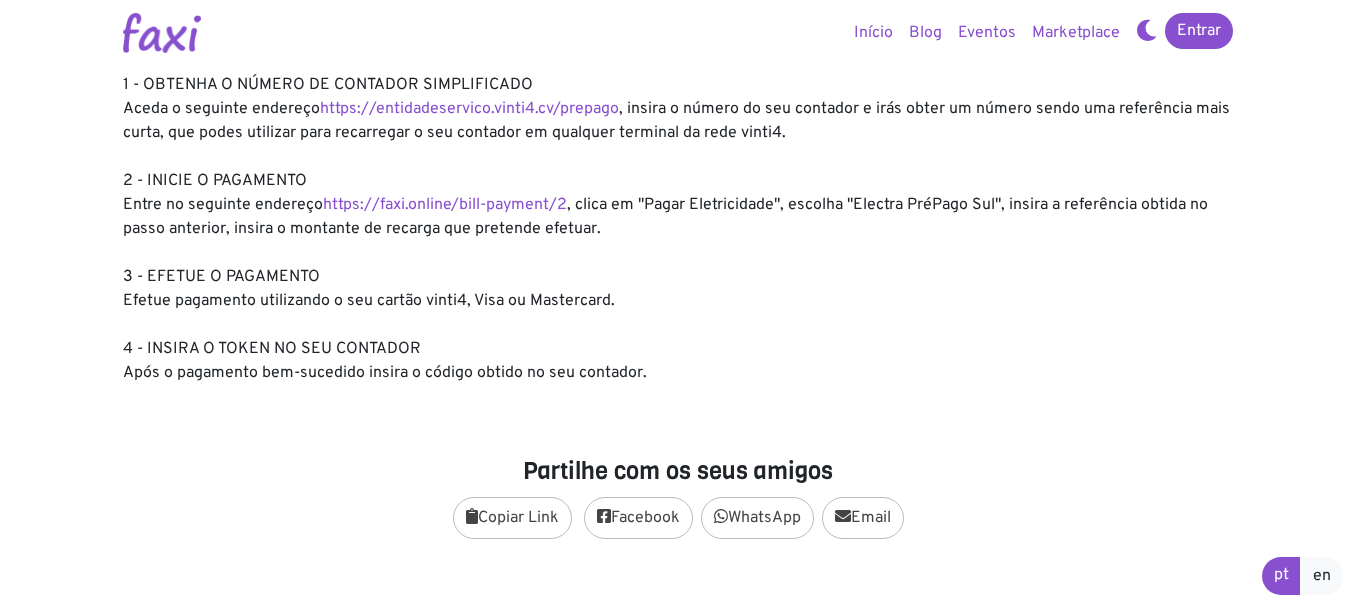 scroll, scrollTop: 360, scrollLeft: 0, axis: vertical 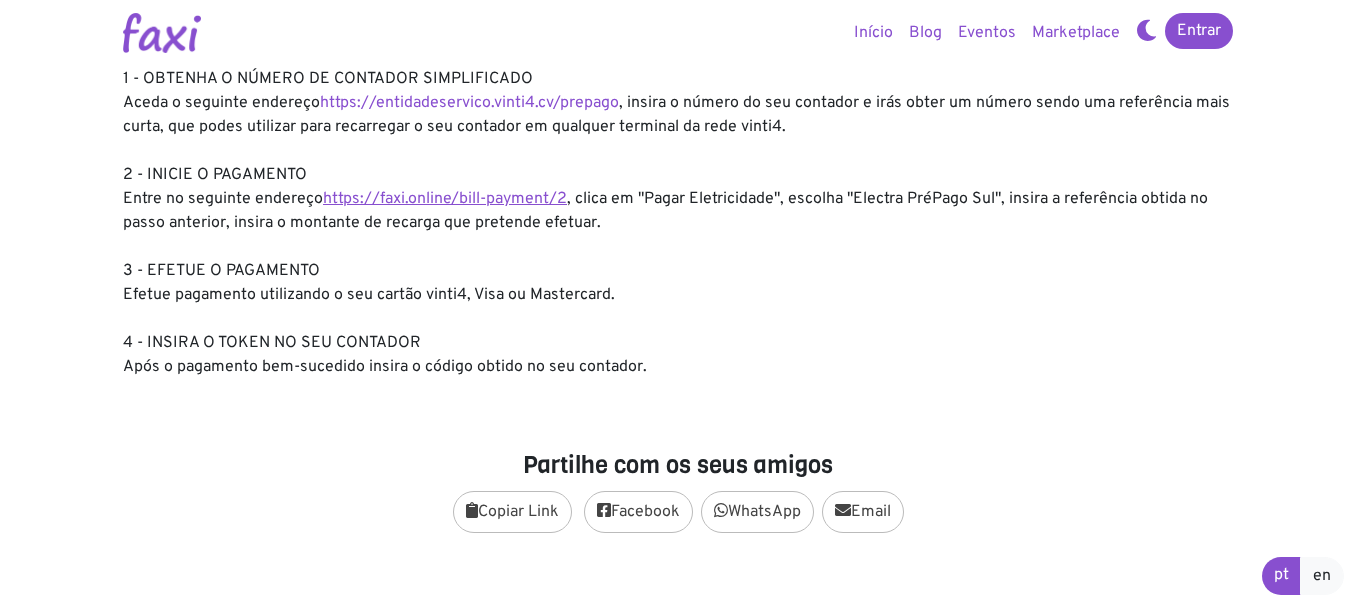 click on "https://faxi.online/bill-payment/2" at bounding box center [445, 199] 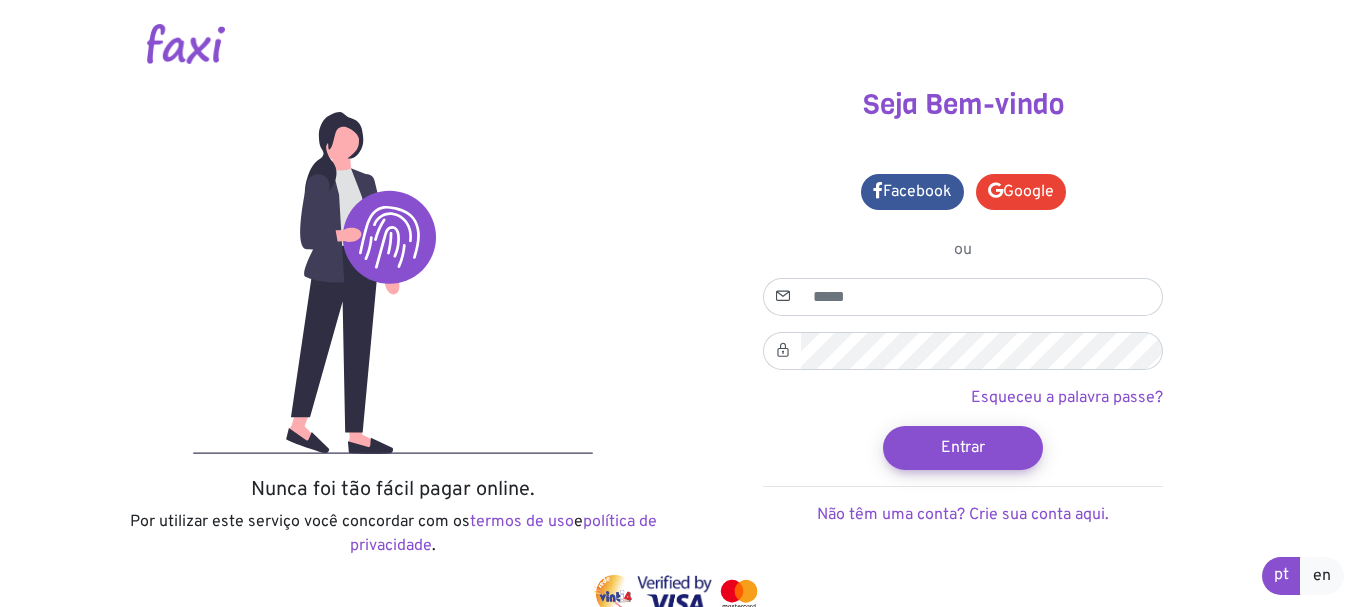scroll, scrollTop: 0, scrollLeft: 0, axis: both 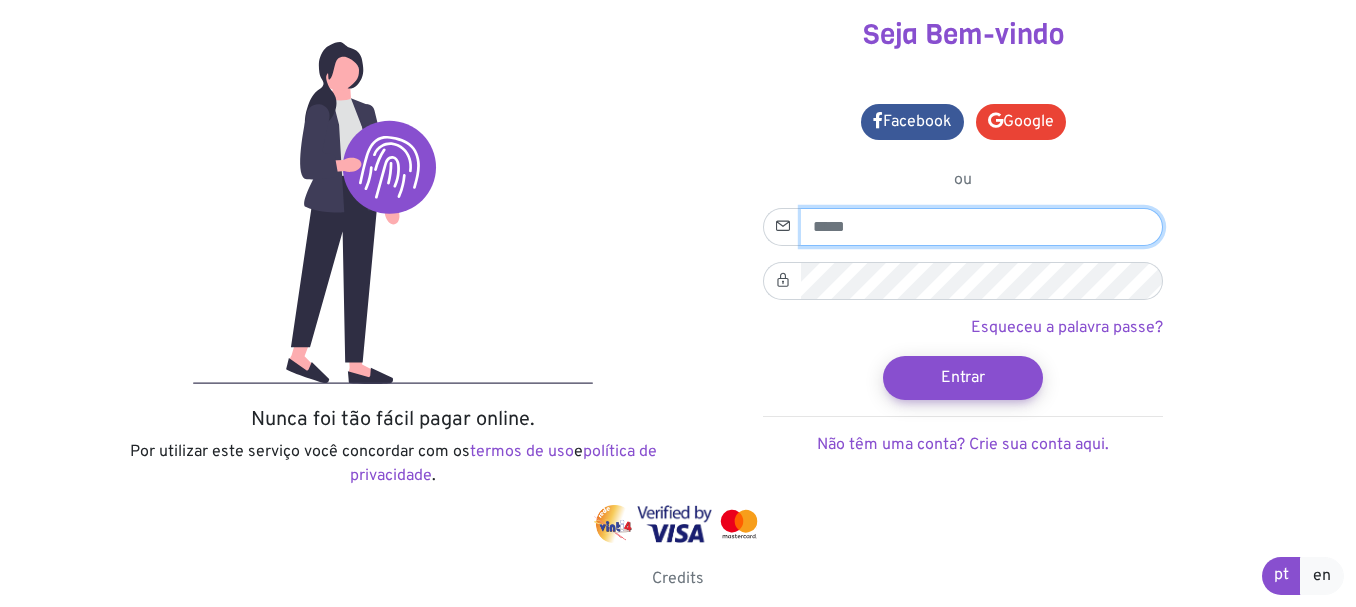 click at bounding box center (982, 227) 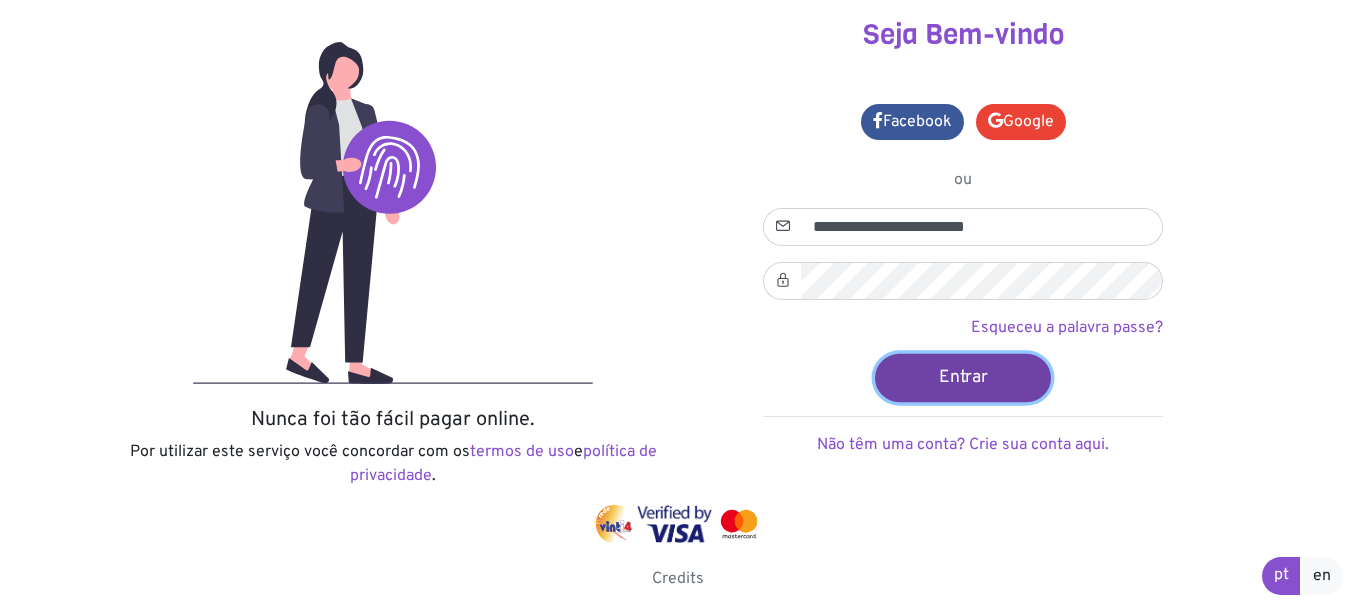 click on "Entrar" at bounding box center [963, 377] 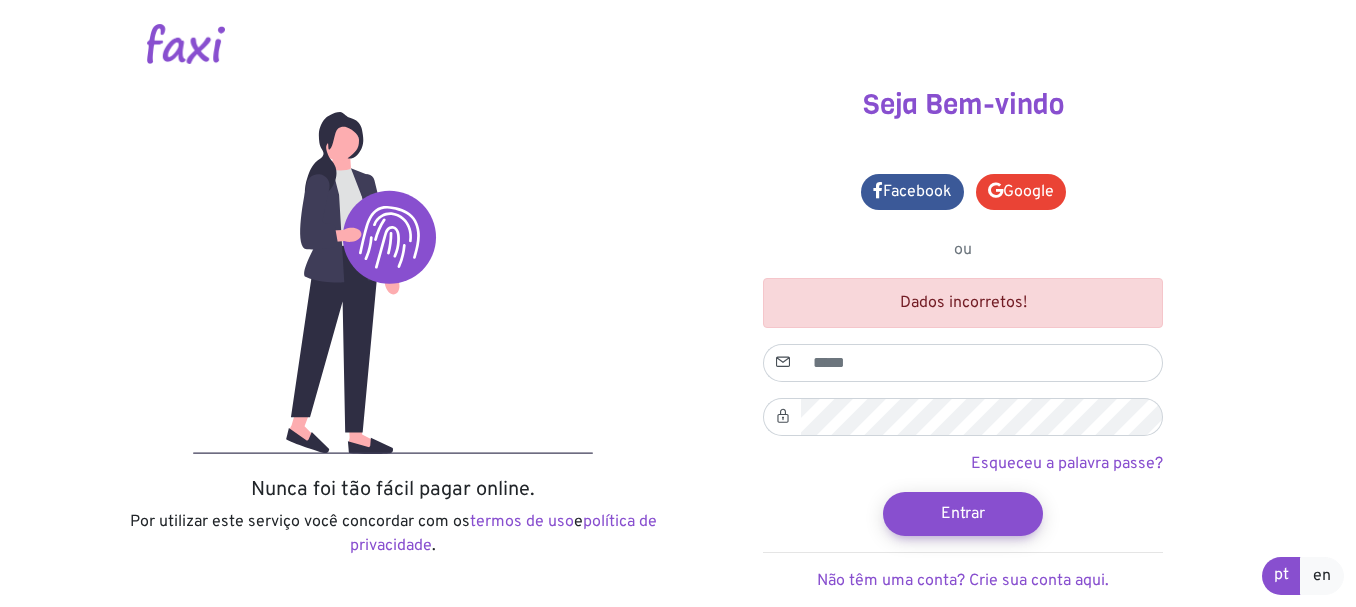 scroll, scrollTop: 0, scrollLeft: 0, axis: both 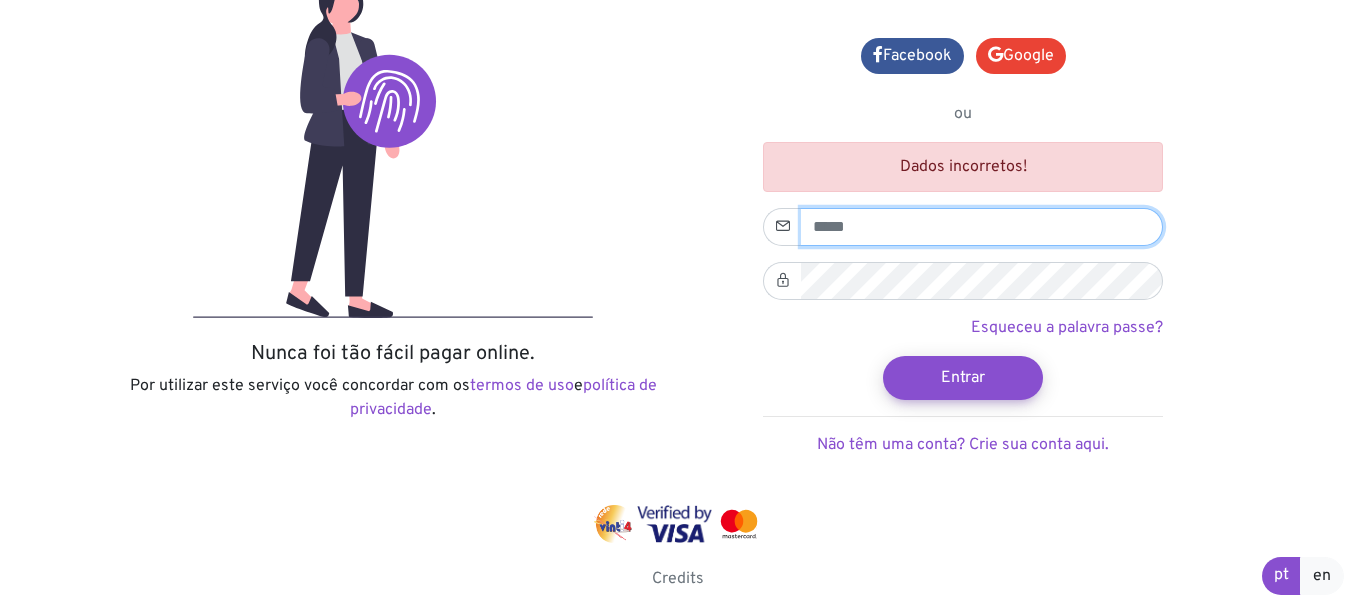 click at bounding box center [982, 227] 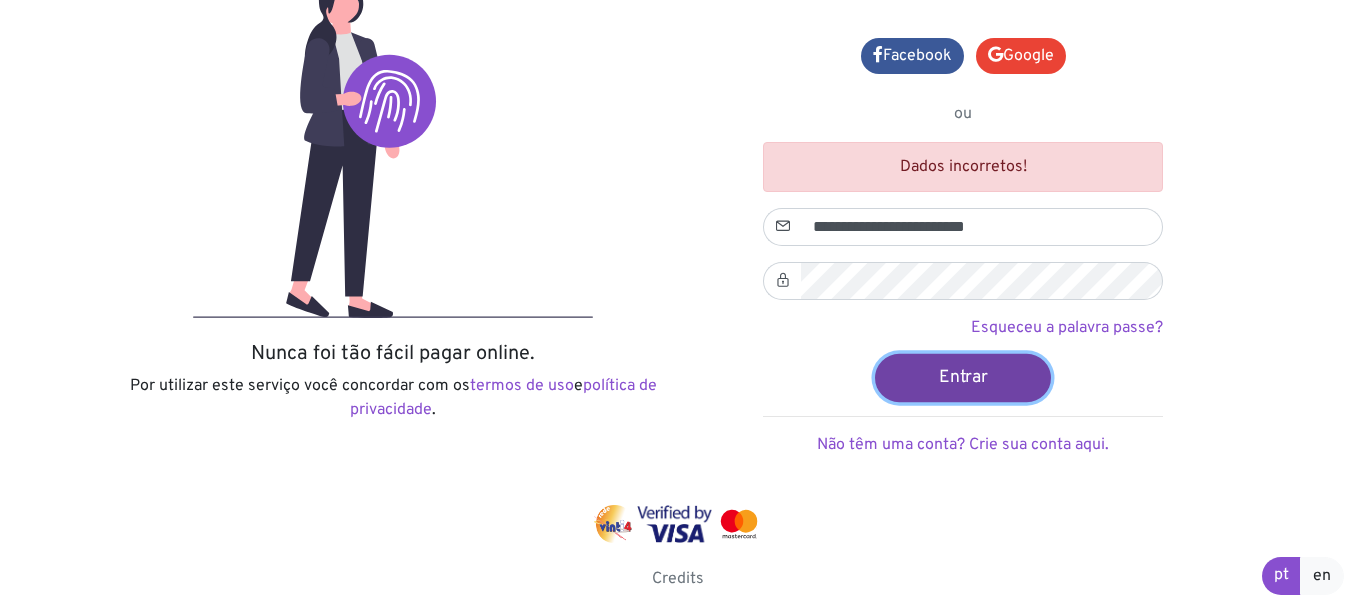 click on "Entrar" at bounding box center (963, 377) 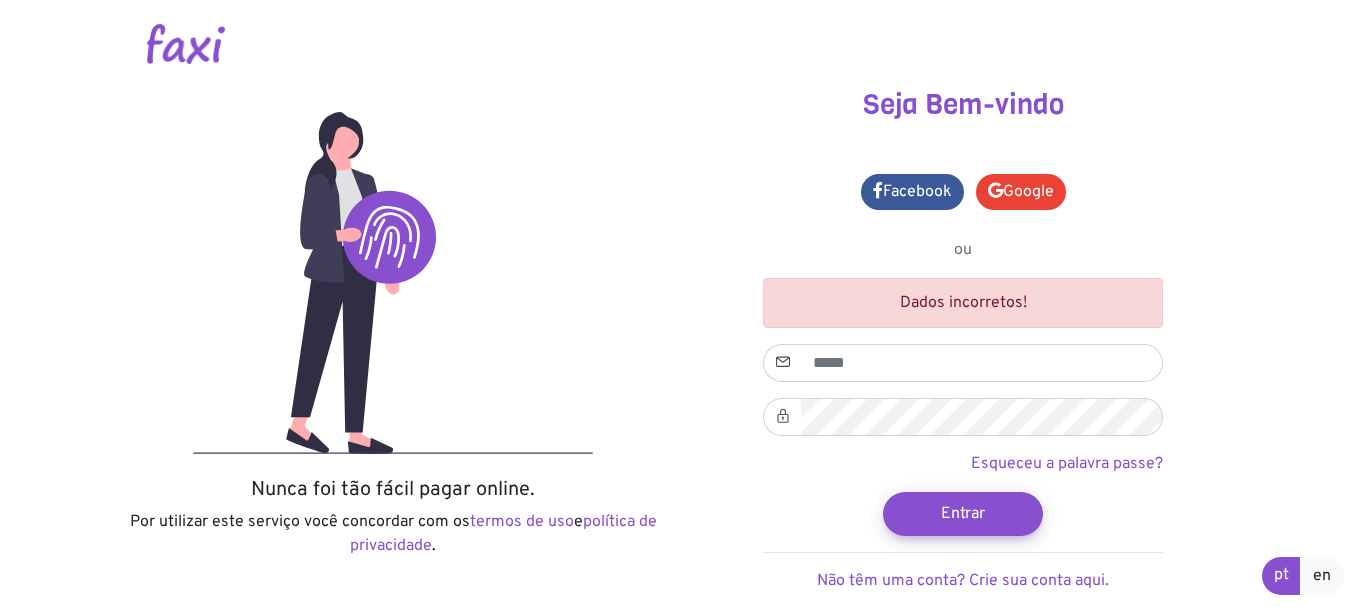 scroll, scrollTop: 0, scrollLeft: 0, axis: both 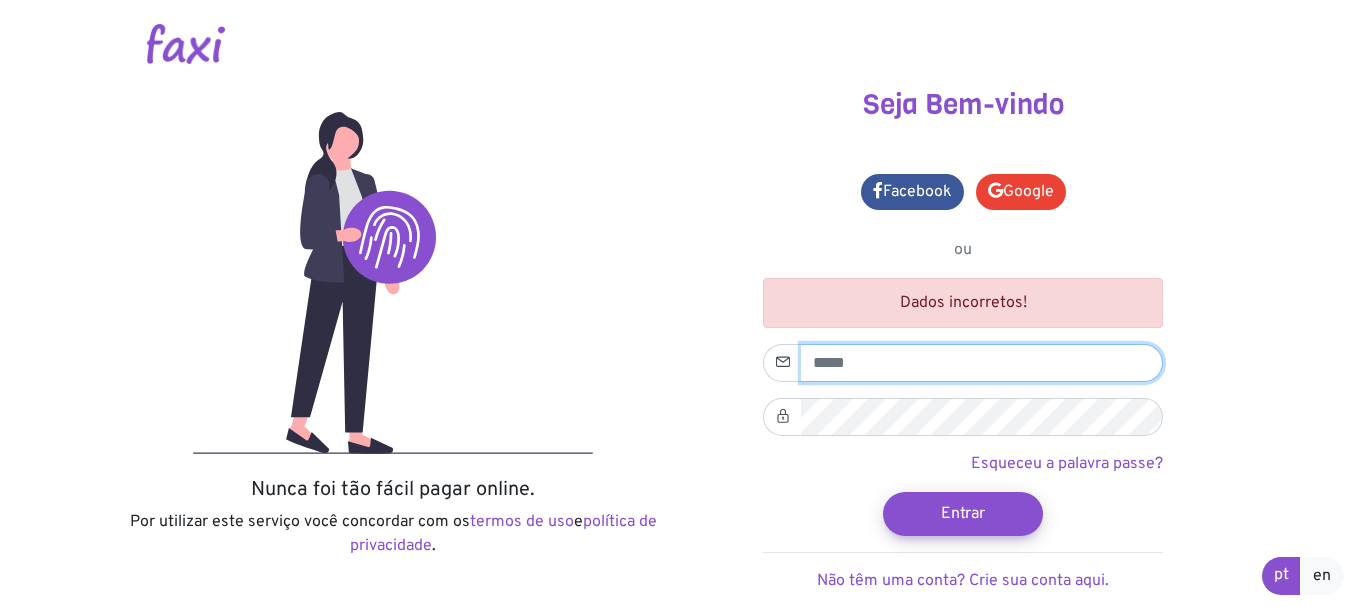 click at bounding box center [982, 363] 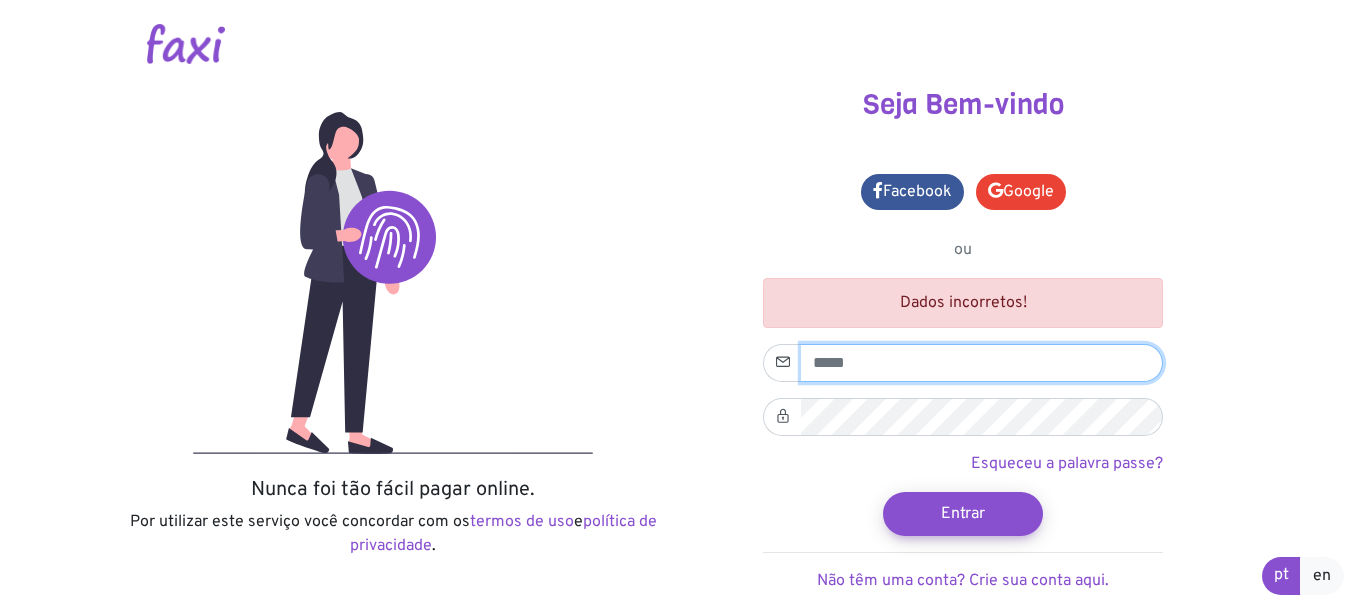 type on "**********" 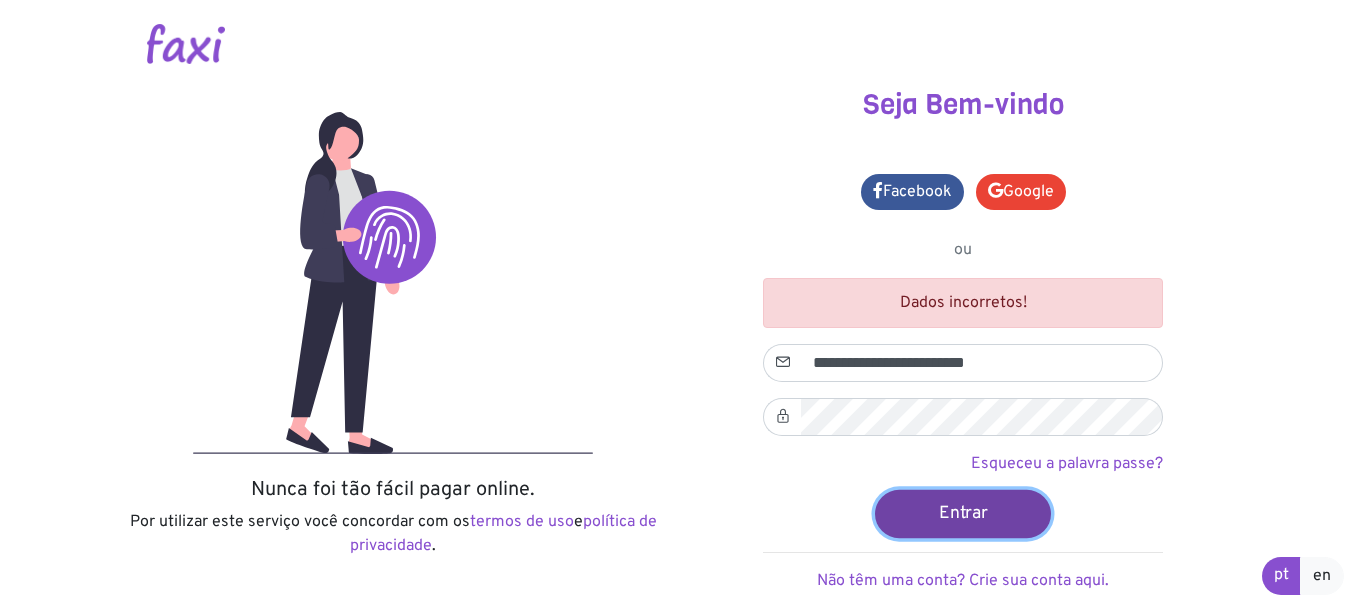 click on "Entrar" at bounding box center (963, 513) 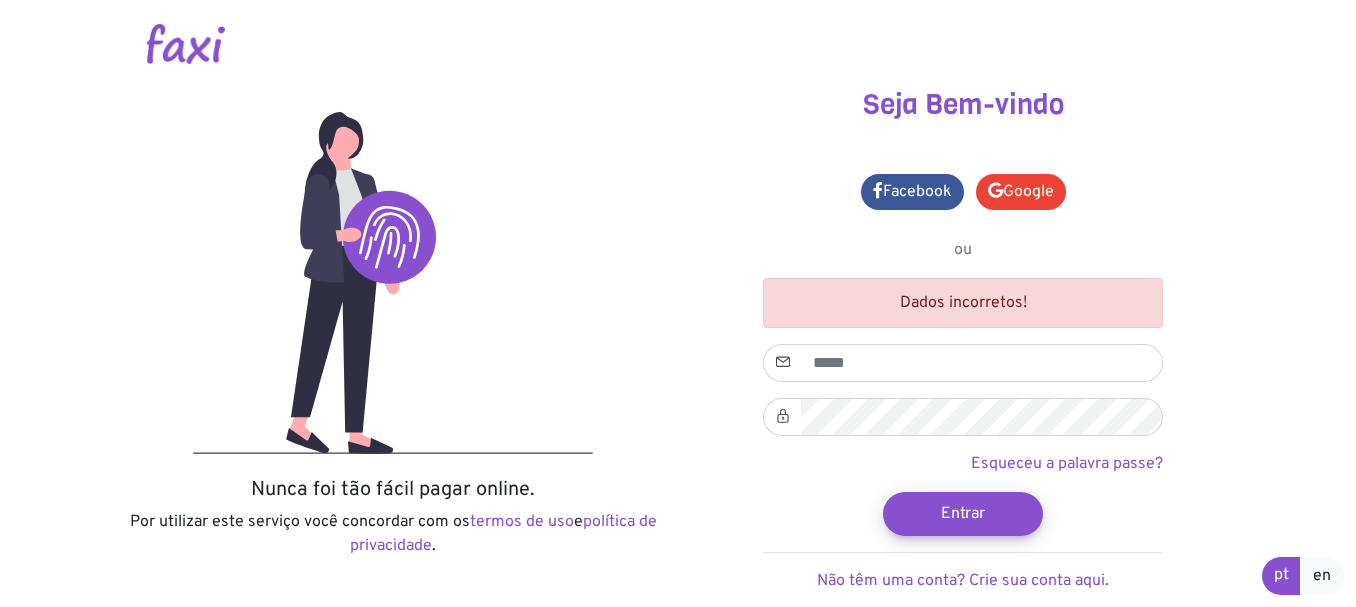 scroll, scrollTop: 0, scrollLeft: 0, axis: both 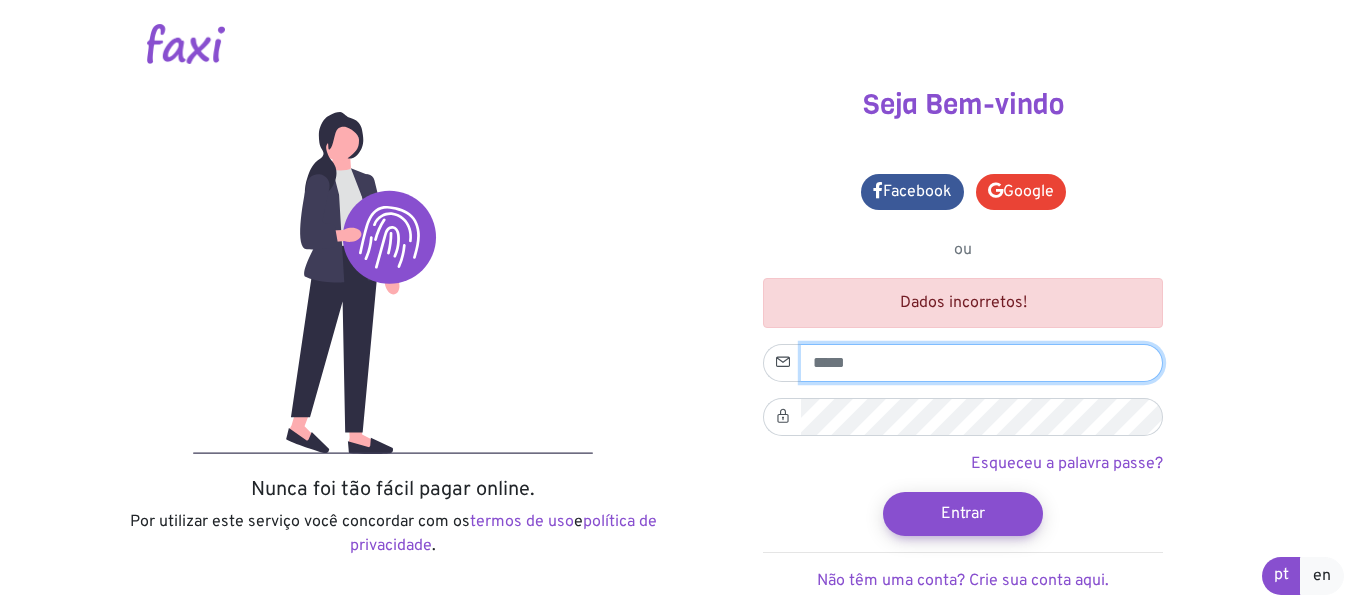 click at bounding box center [982, 363] 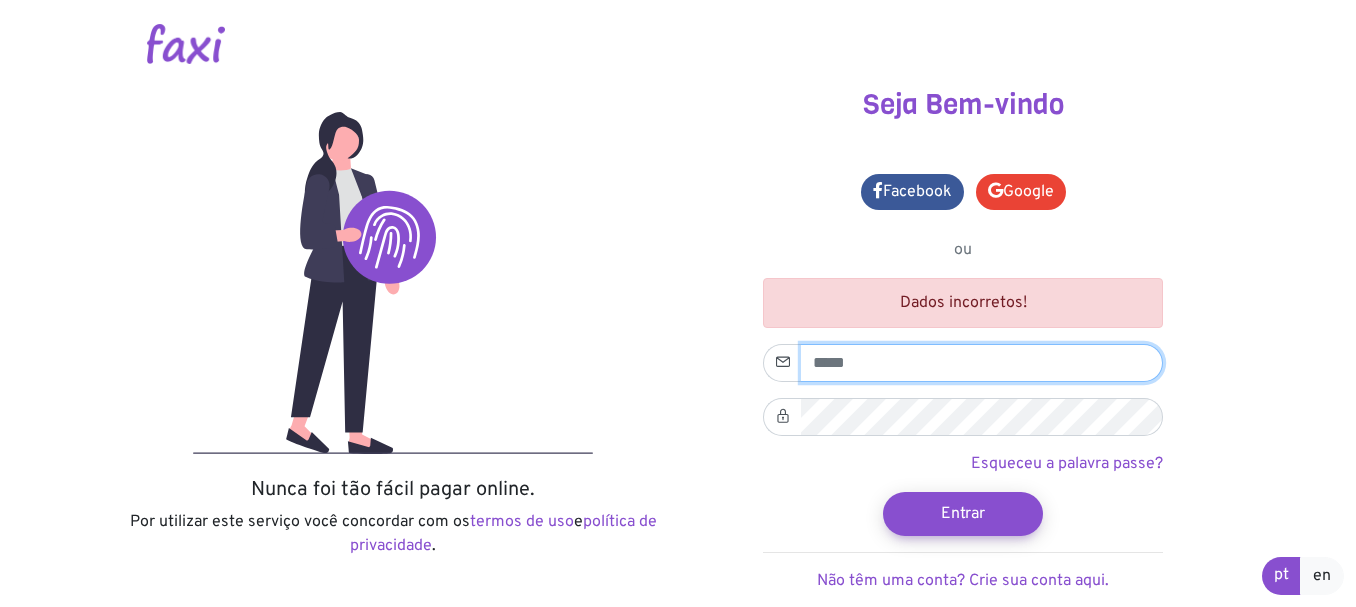 type on "**********" 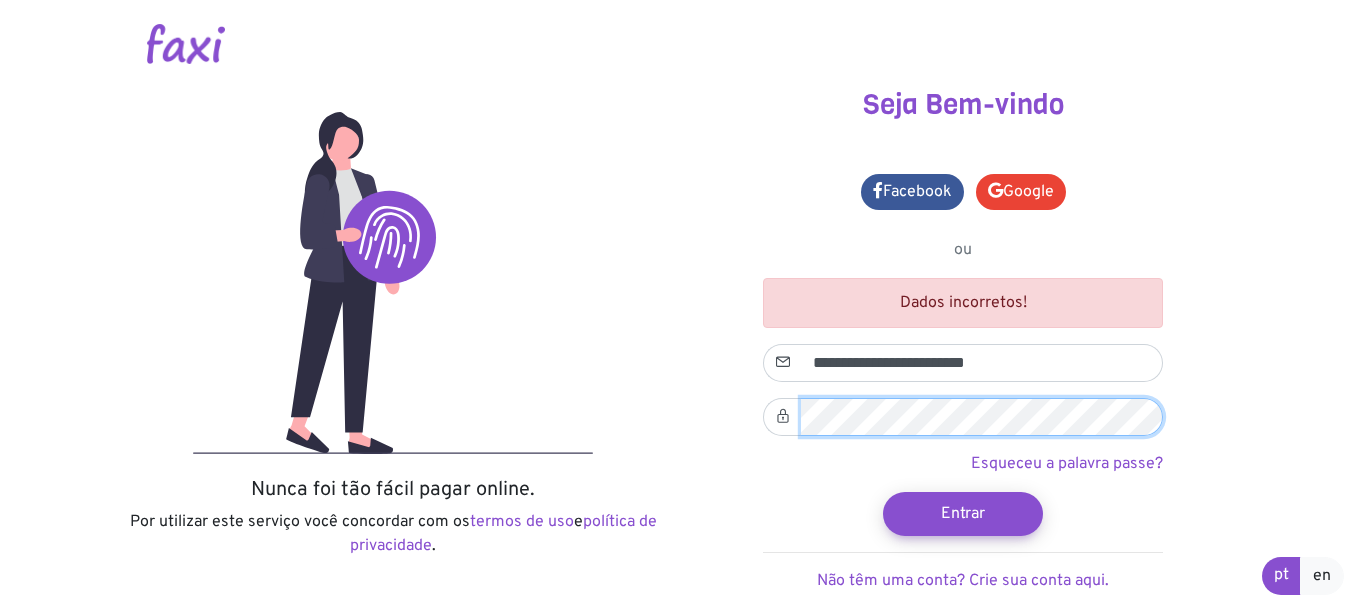 click on "Entrar" at bounding box center (963, 514) 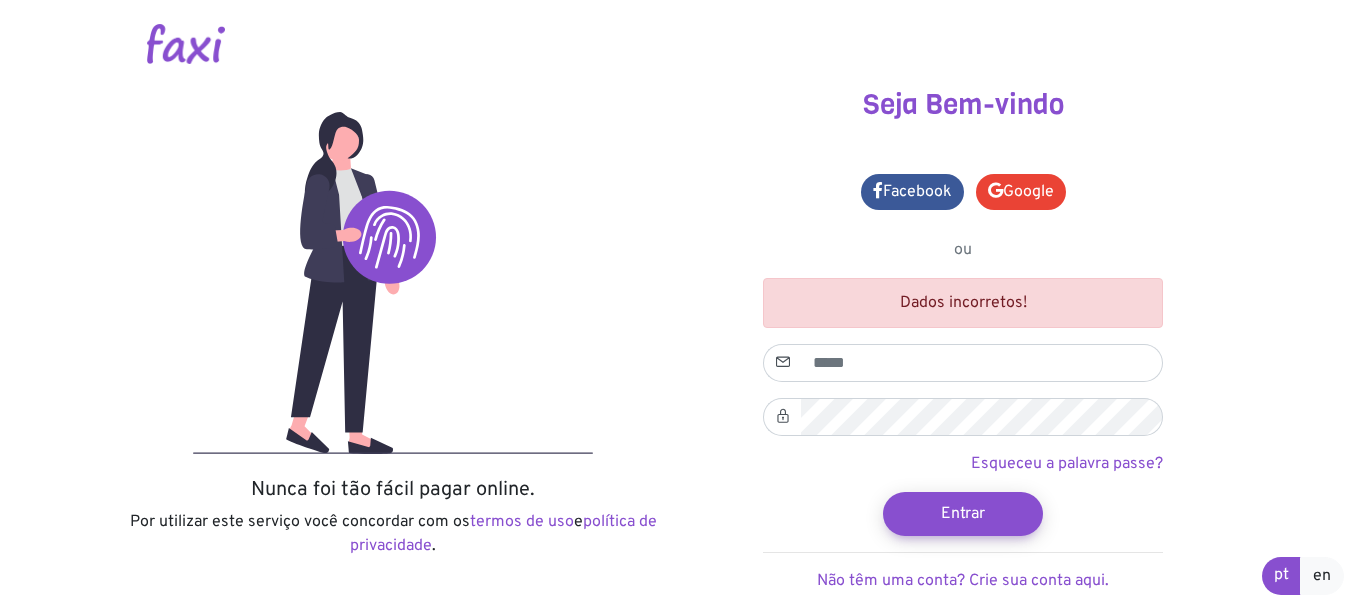 scroll, scrollTop: 0, scrollLeft: 0, axis: both 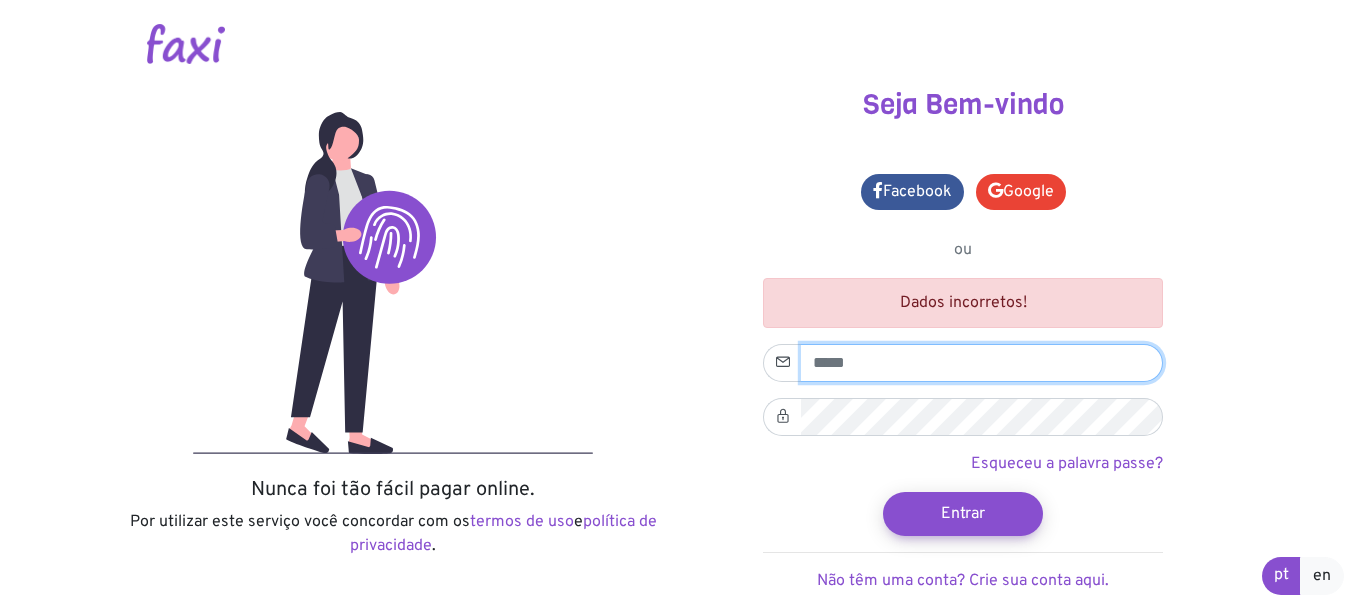 click at bounding box center [982, 363] 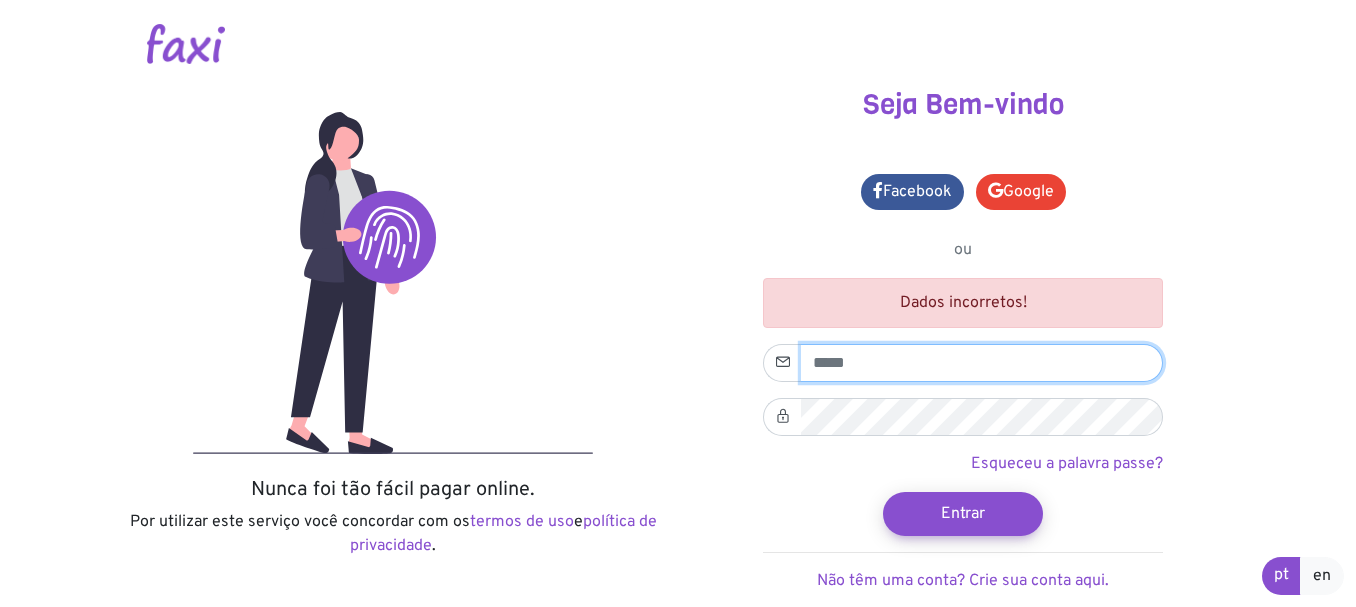 type on "**********" 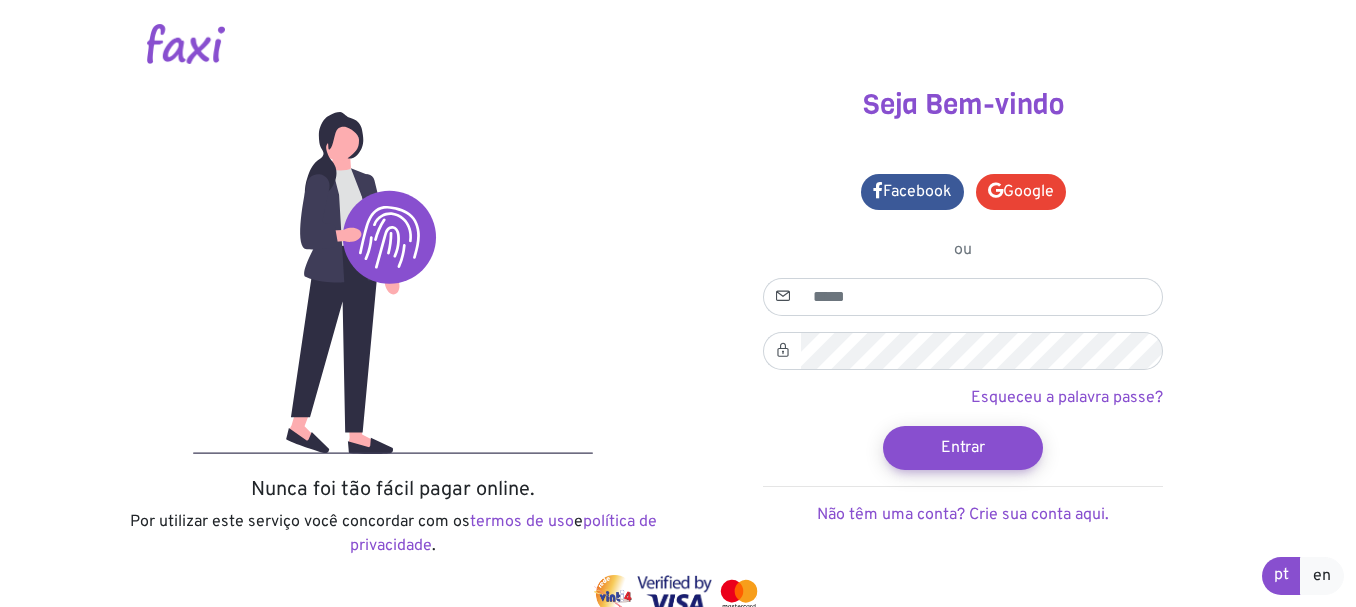 scroll, scrollTop: 0, scrollLeft: 0, axis: both 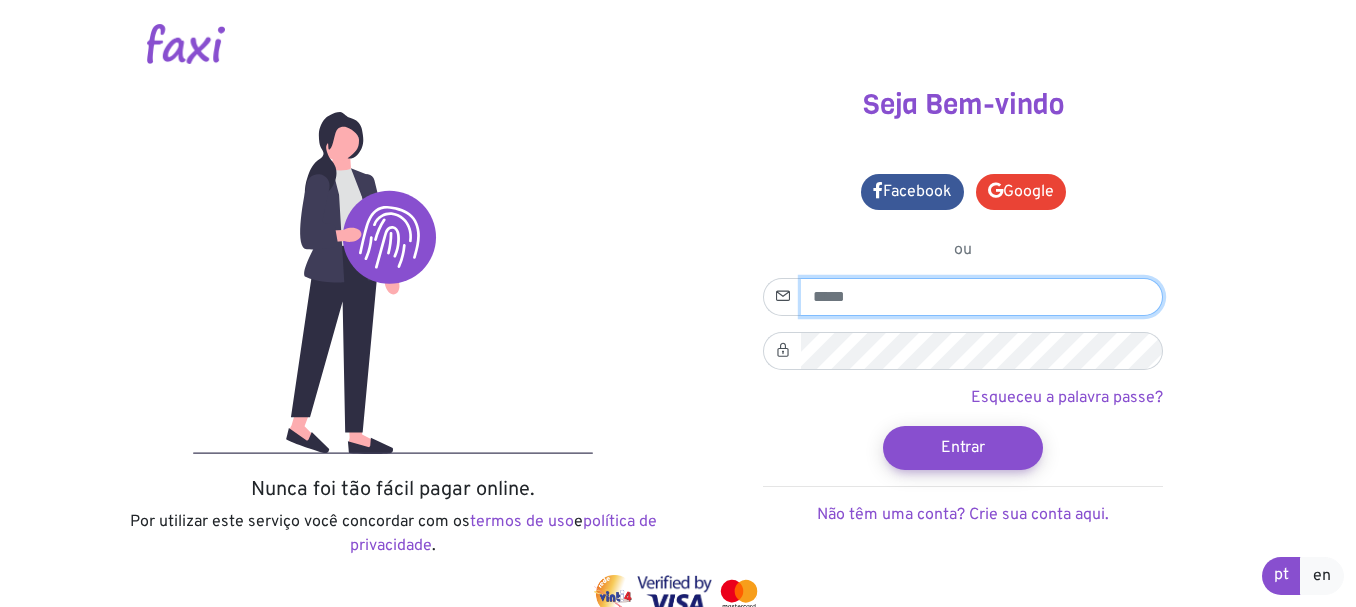 click at bounding box center [982, 297] 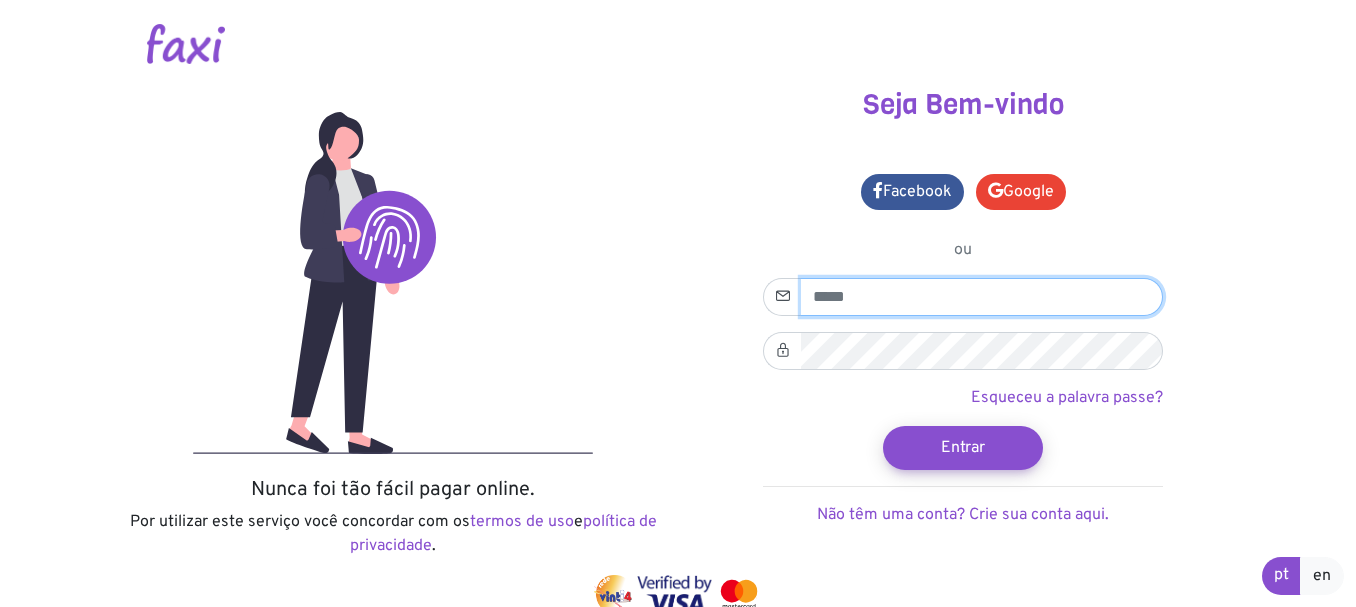 type on "**********" 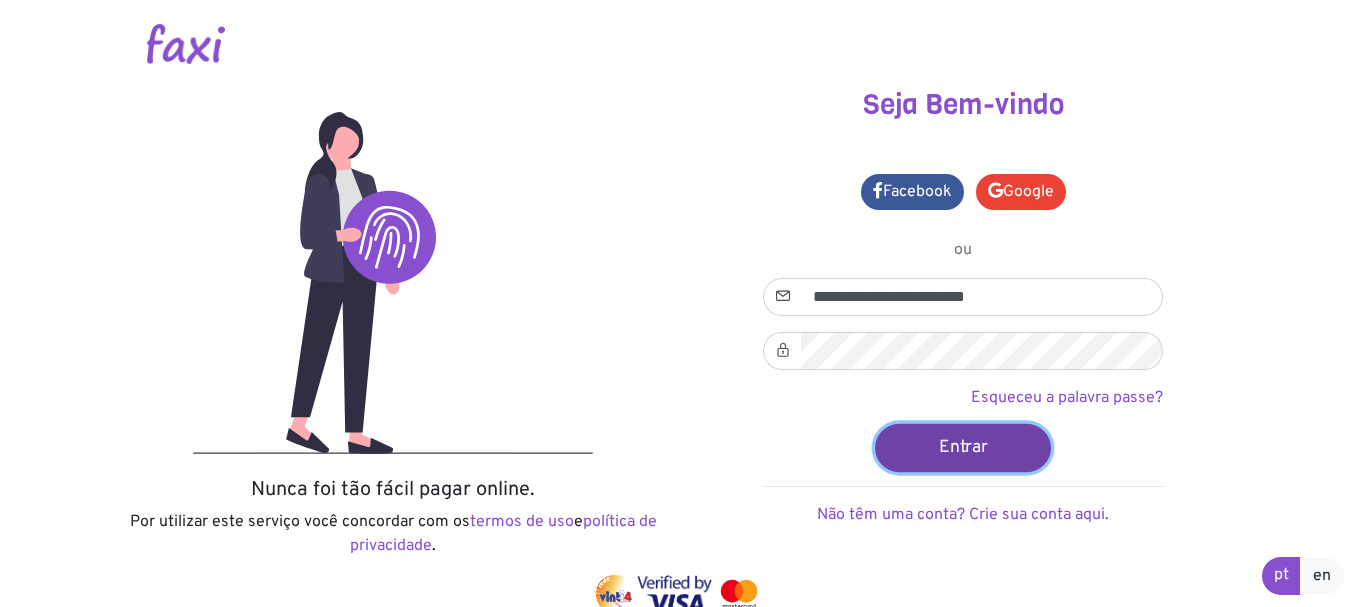 click on "Entrar" at bounding box center (963, 447) 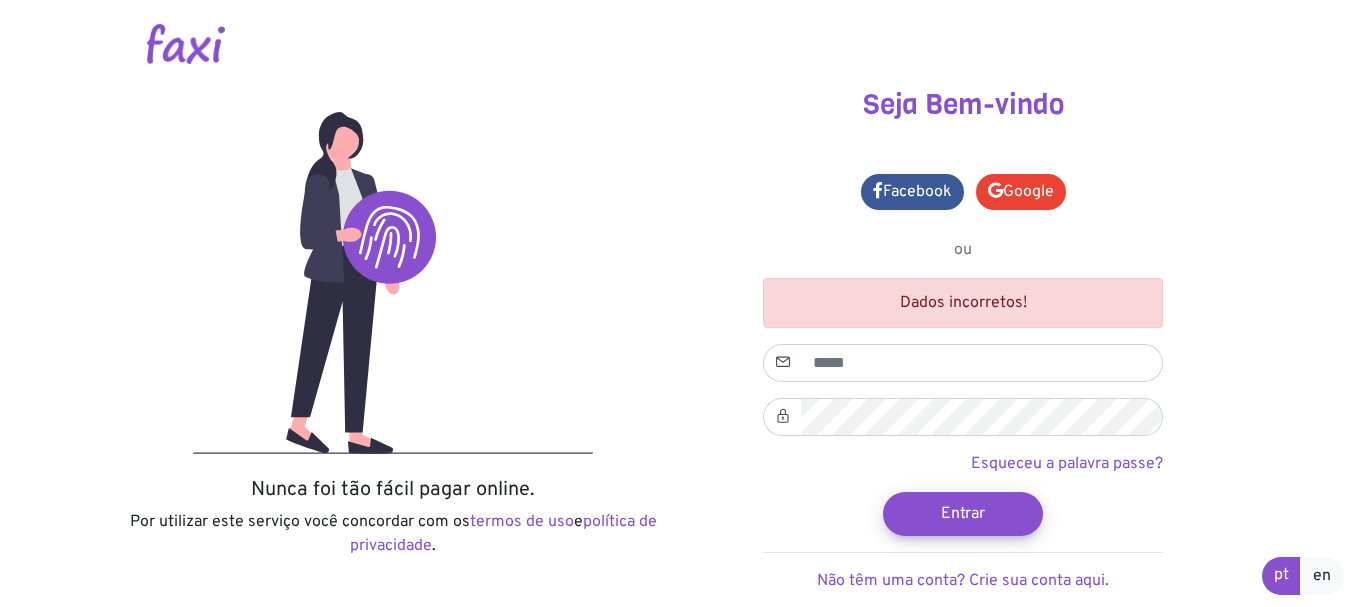 scroll, scrollTop: 0, scrollLeft: 0, axis: both 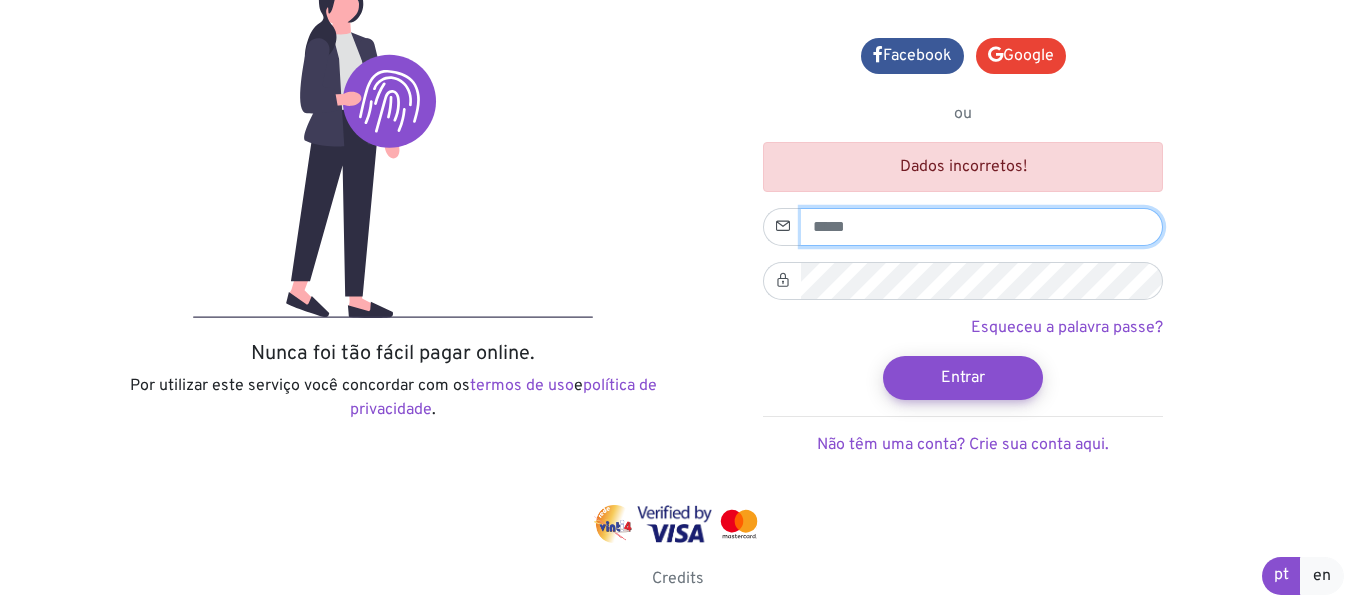 click at bounding box center [982, 227] 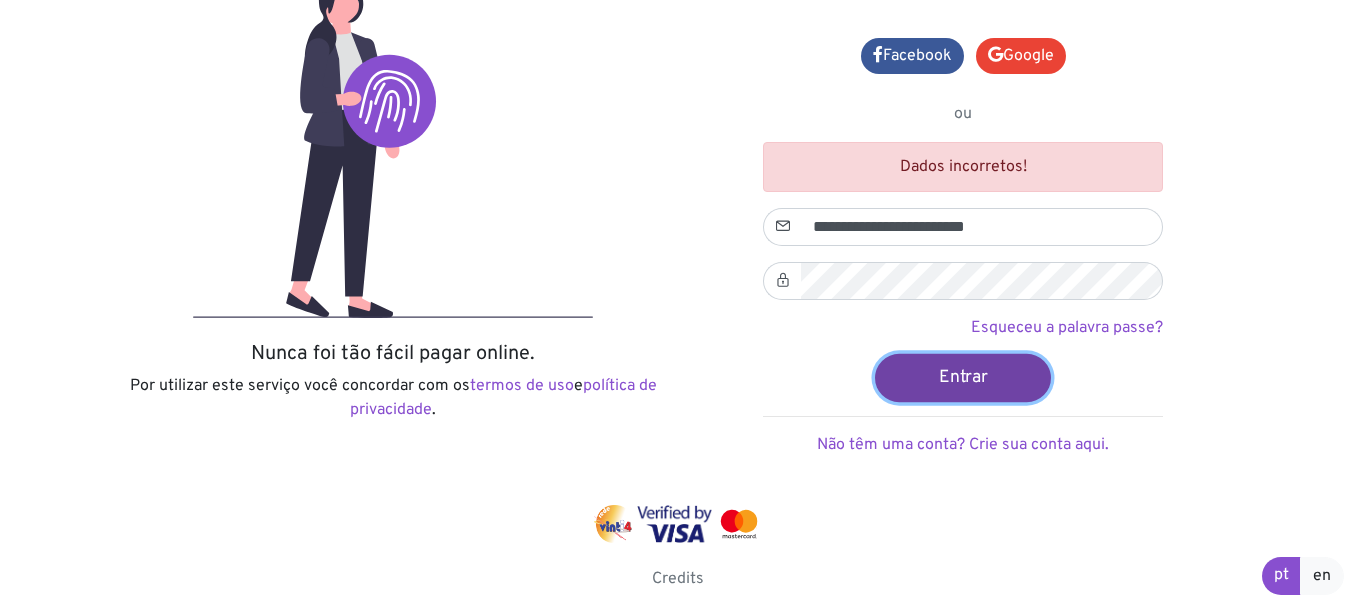 click on "Entrar" at bounding box center (963, 377) 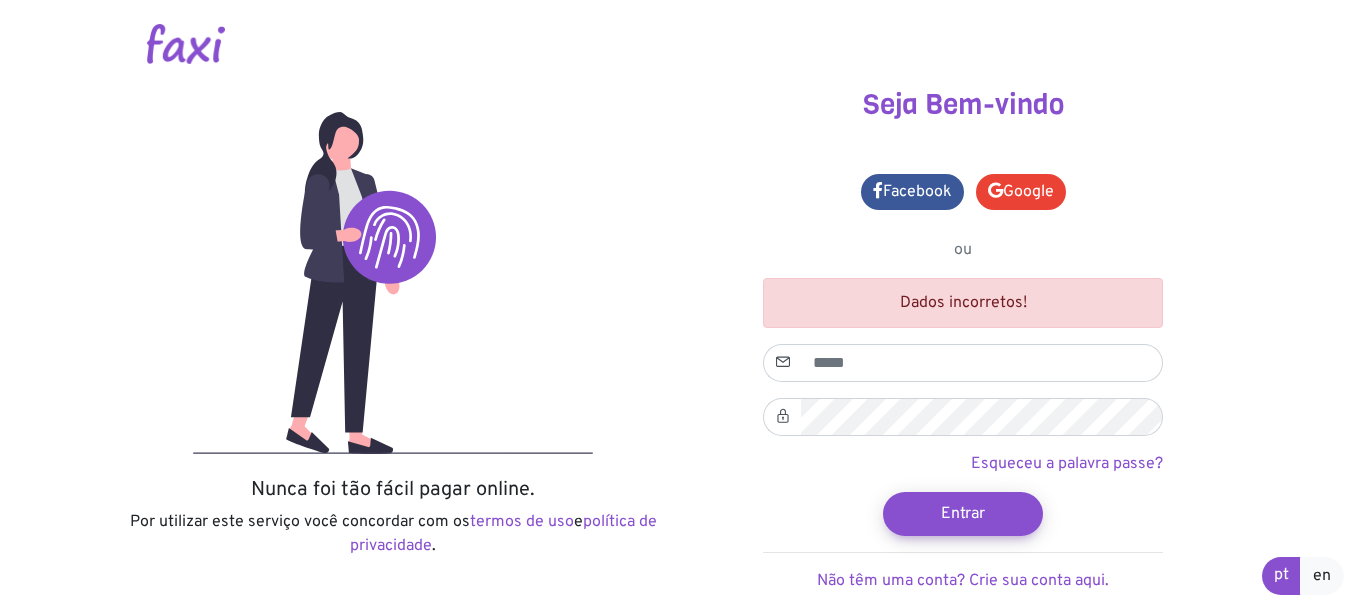 scroll, scrollTop: 0, scrollLeft: 0, axis: both 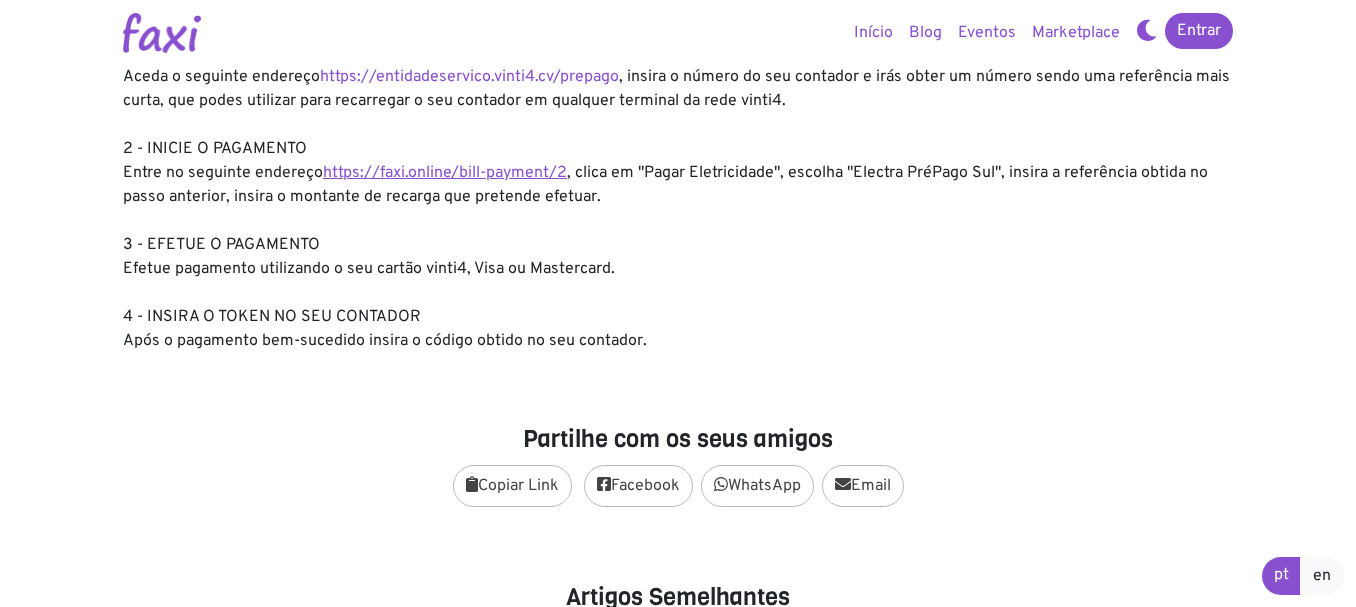 click on "https://faxi.online/bill-payment/2" at bounding box center [445, 173] 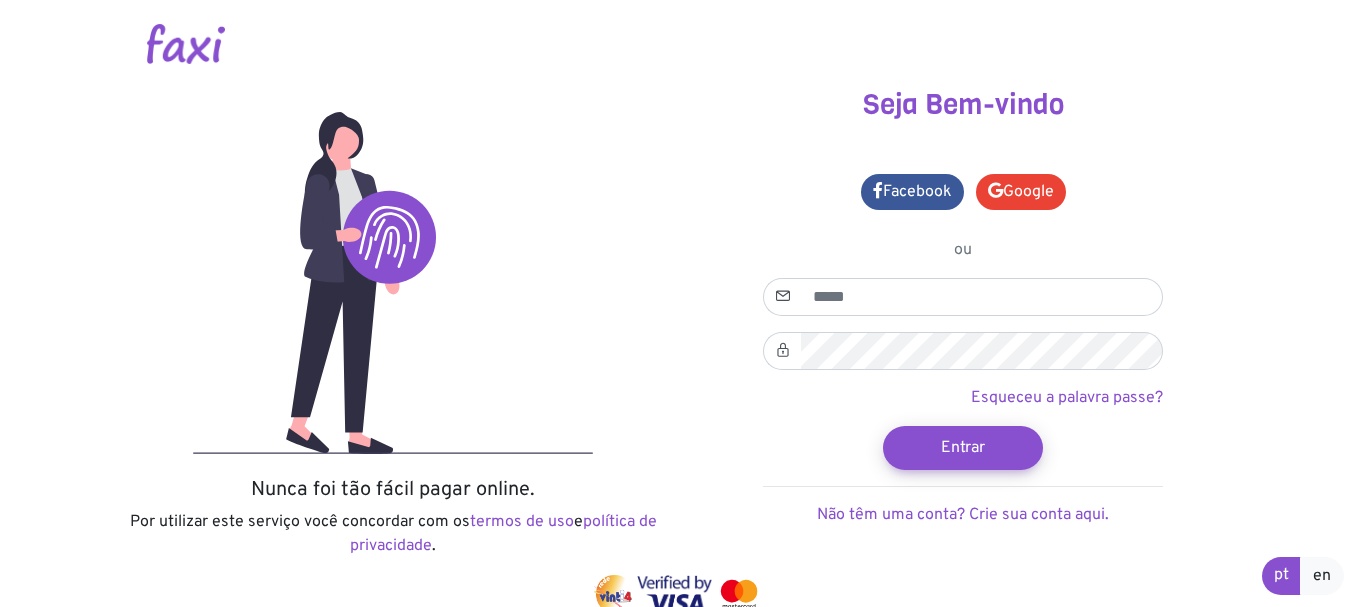 scroll, scrollTop: 0, scrollLeft: 0, axis: both 